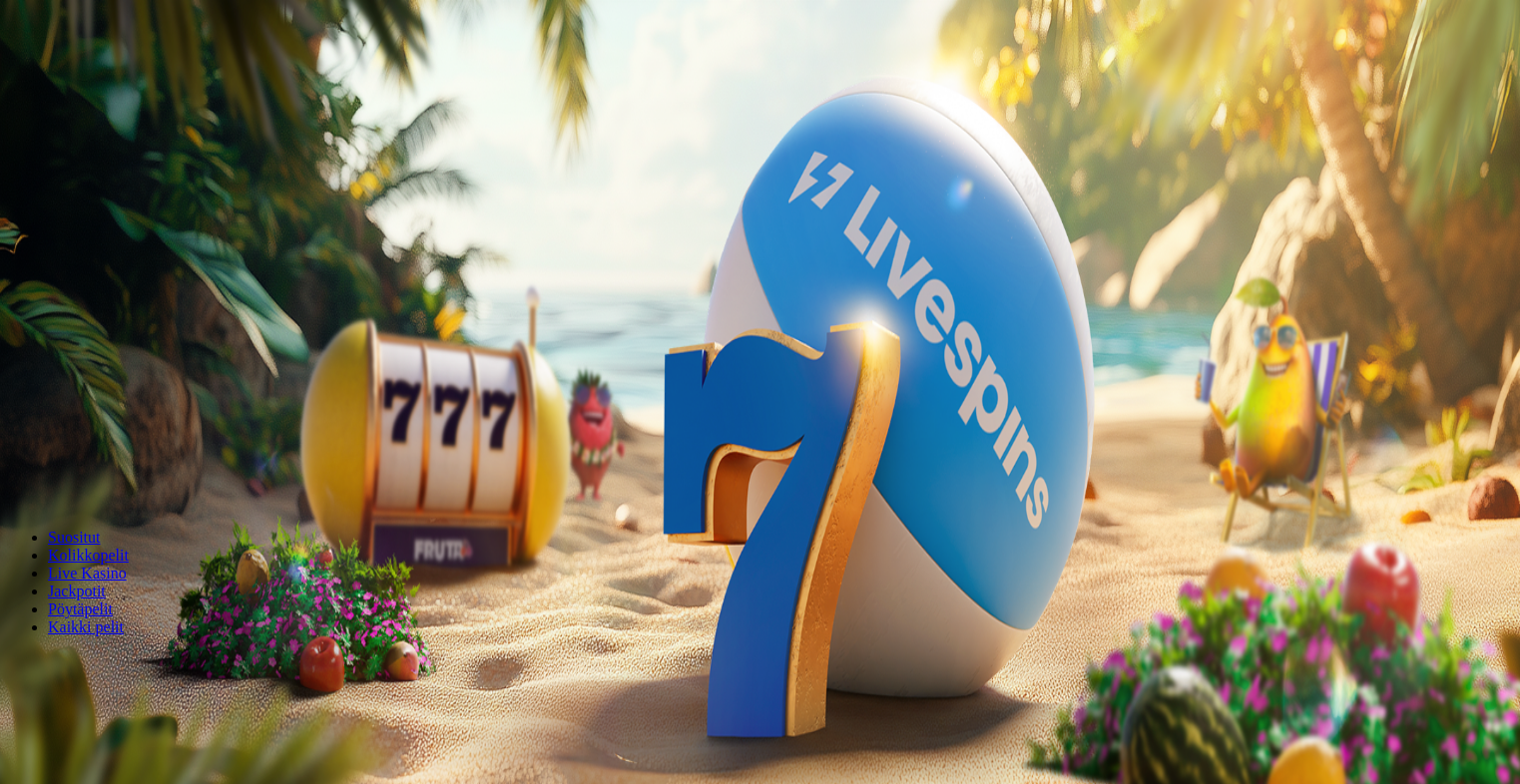 scroll, scrollTop: 0, scrollLeft: 0, axis: both 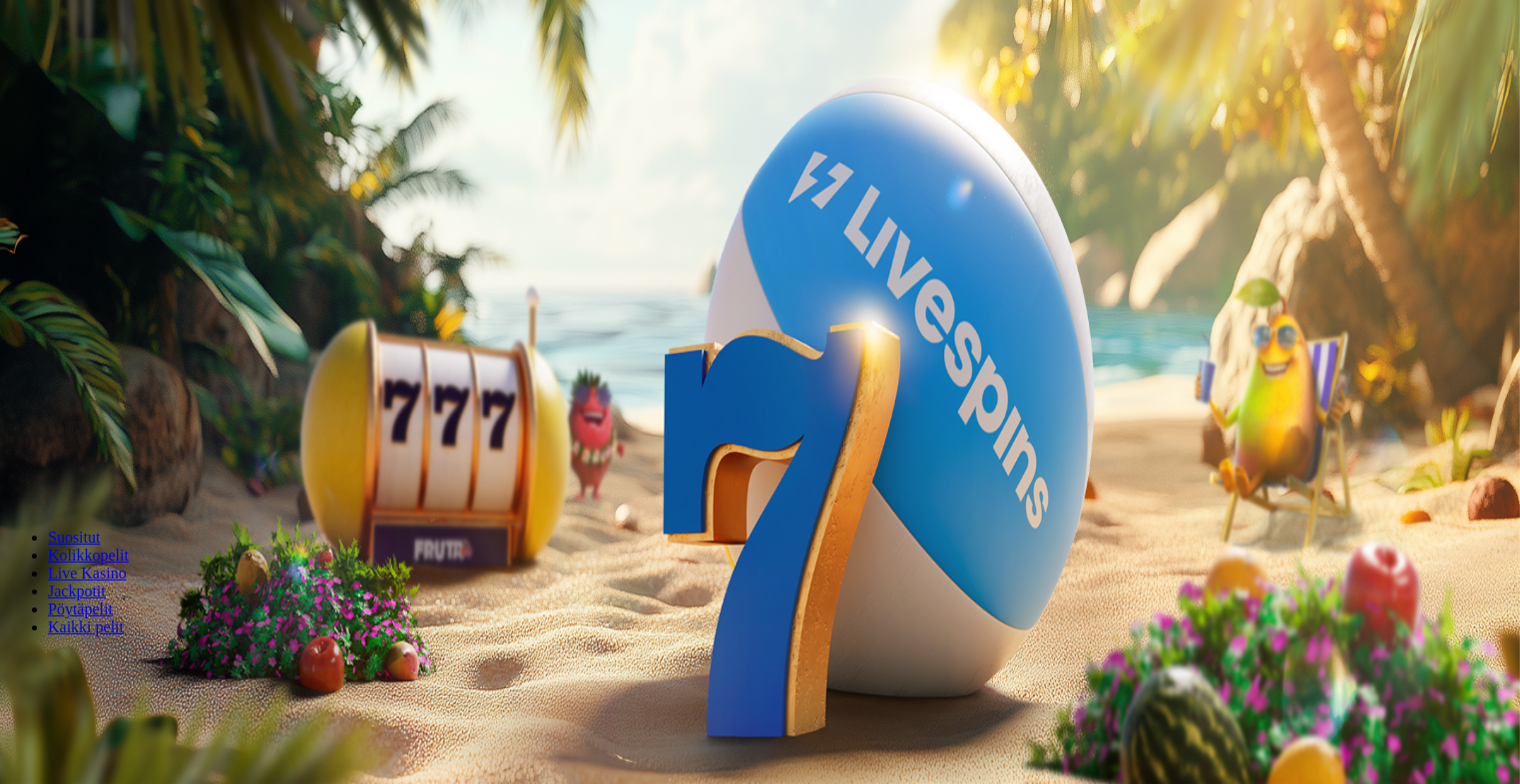 click on "Talleta ja pelaa" at bounding box center (60, 484) 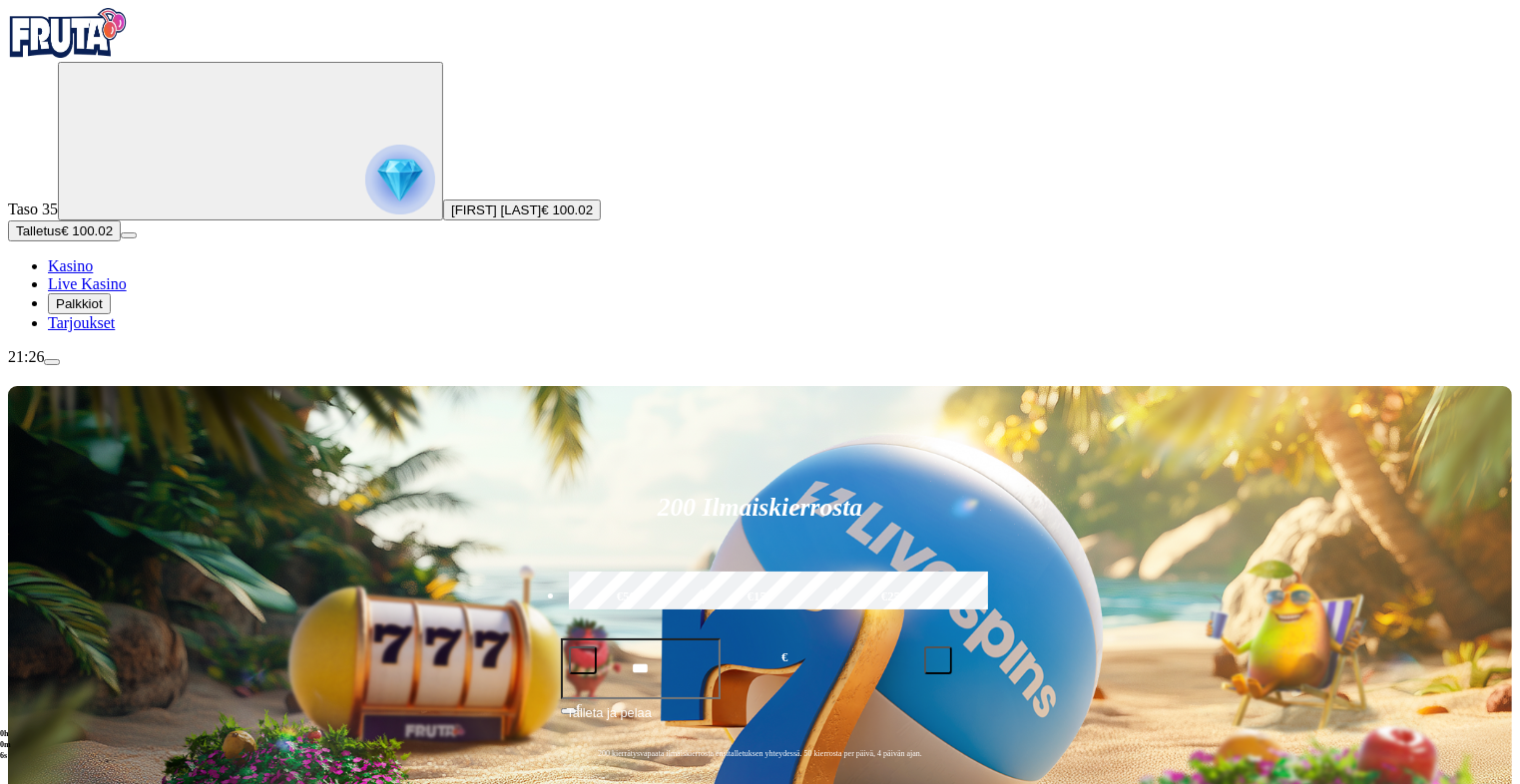 click at bounding box center [32, 1148] 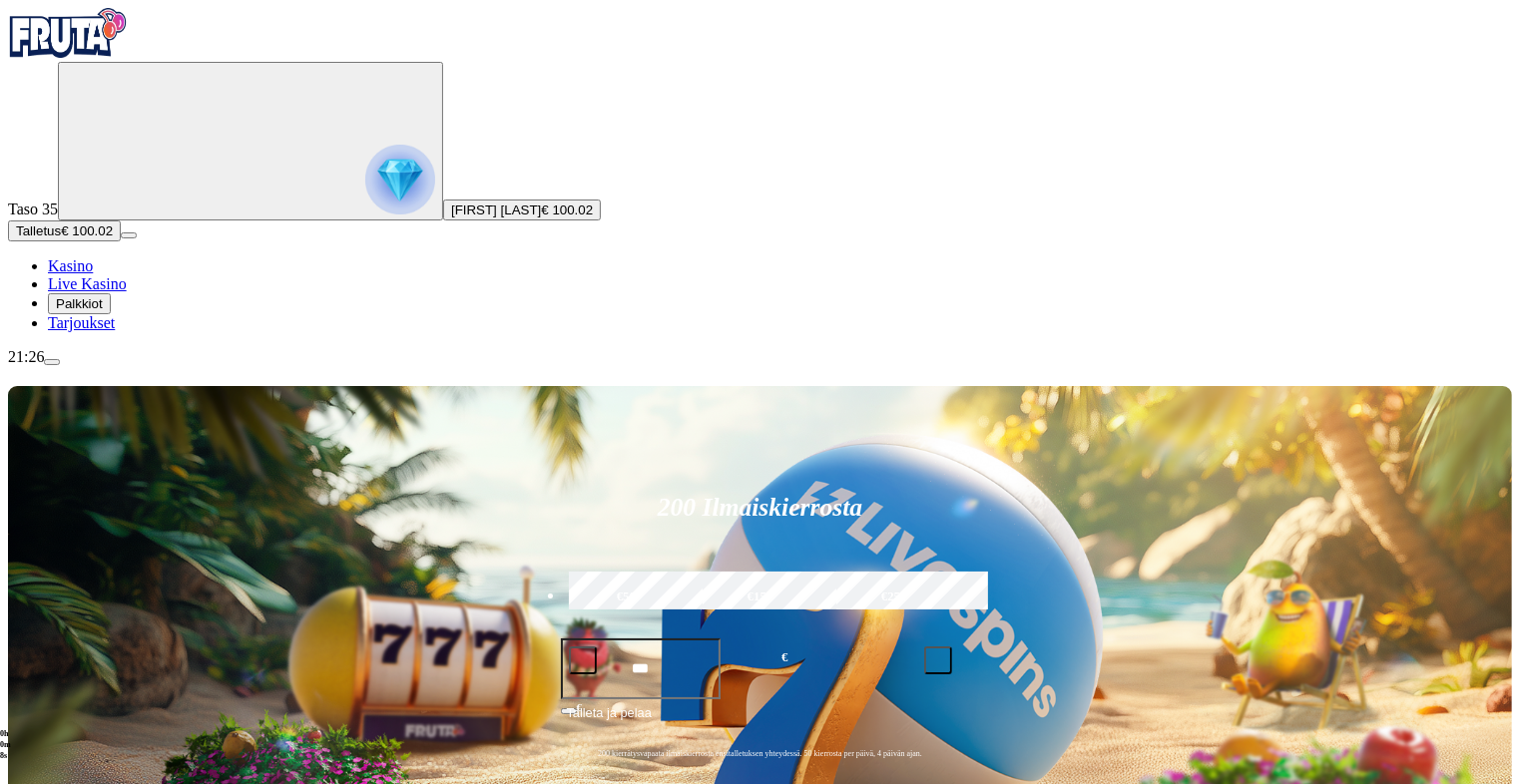 click on "Pelaa nyt" at bounding box center [-891, 2146] 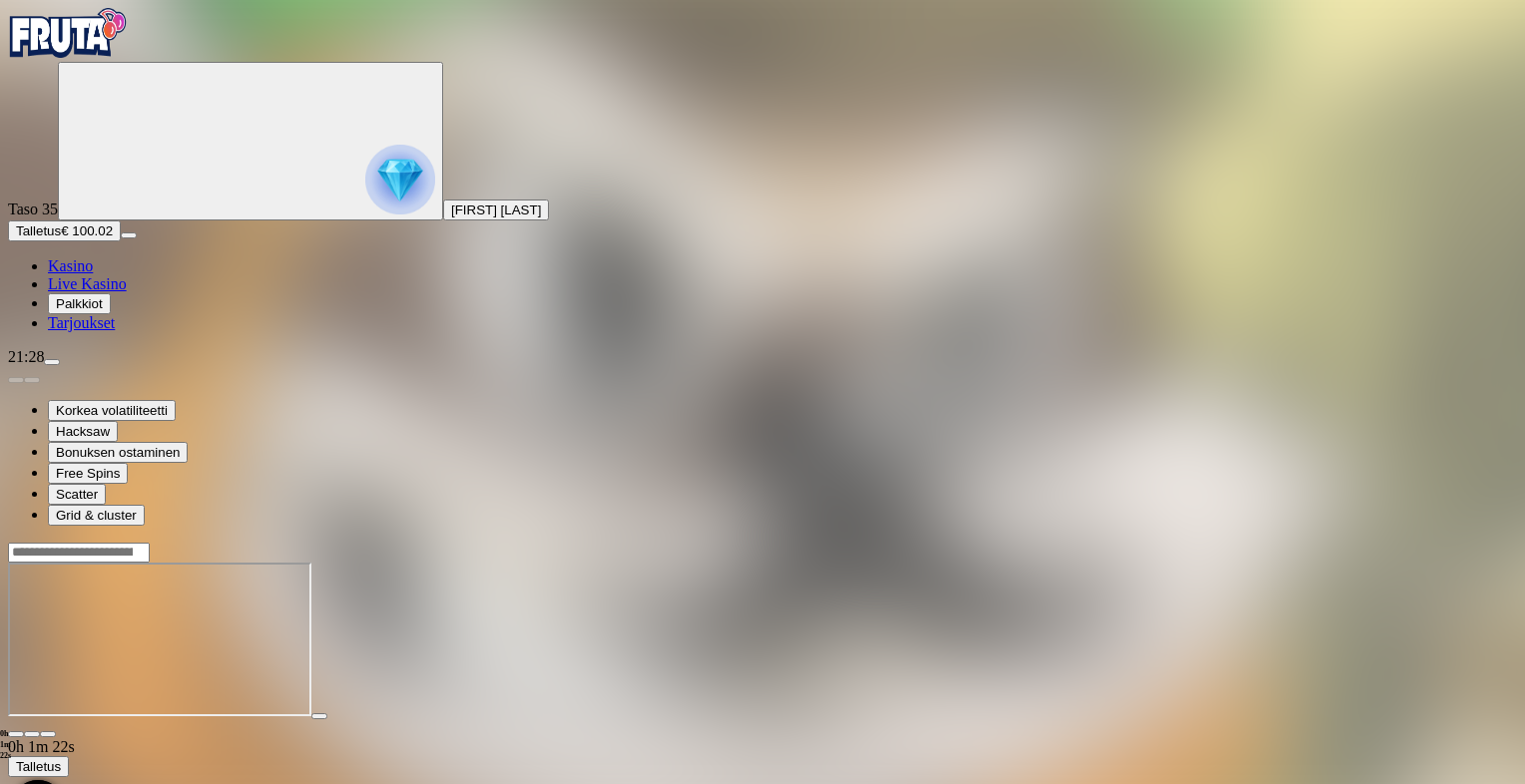 click at bounding box center (16, 734) 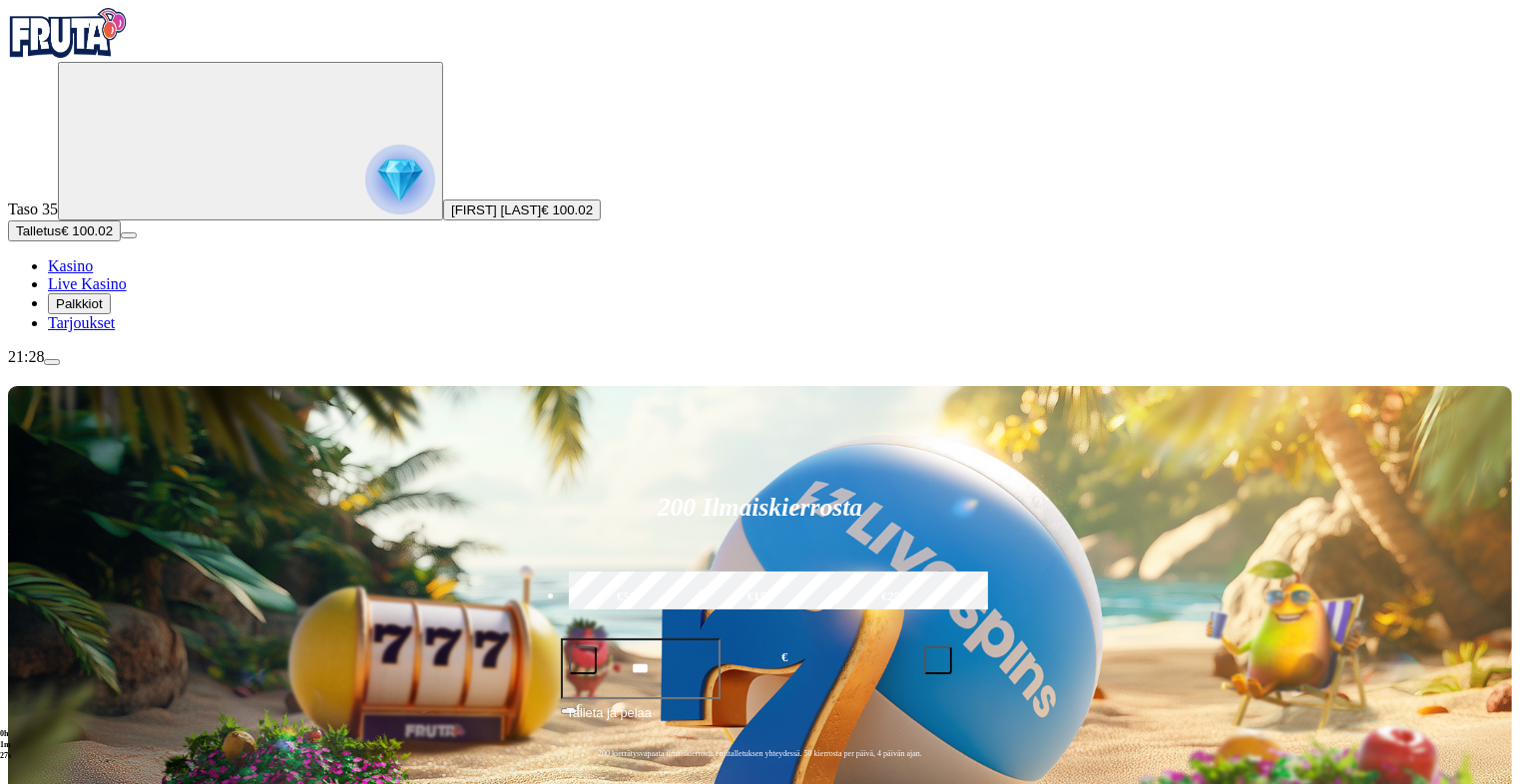 click on "Pelaa nyt" at bounding box center [77, 1194] 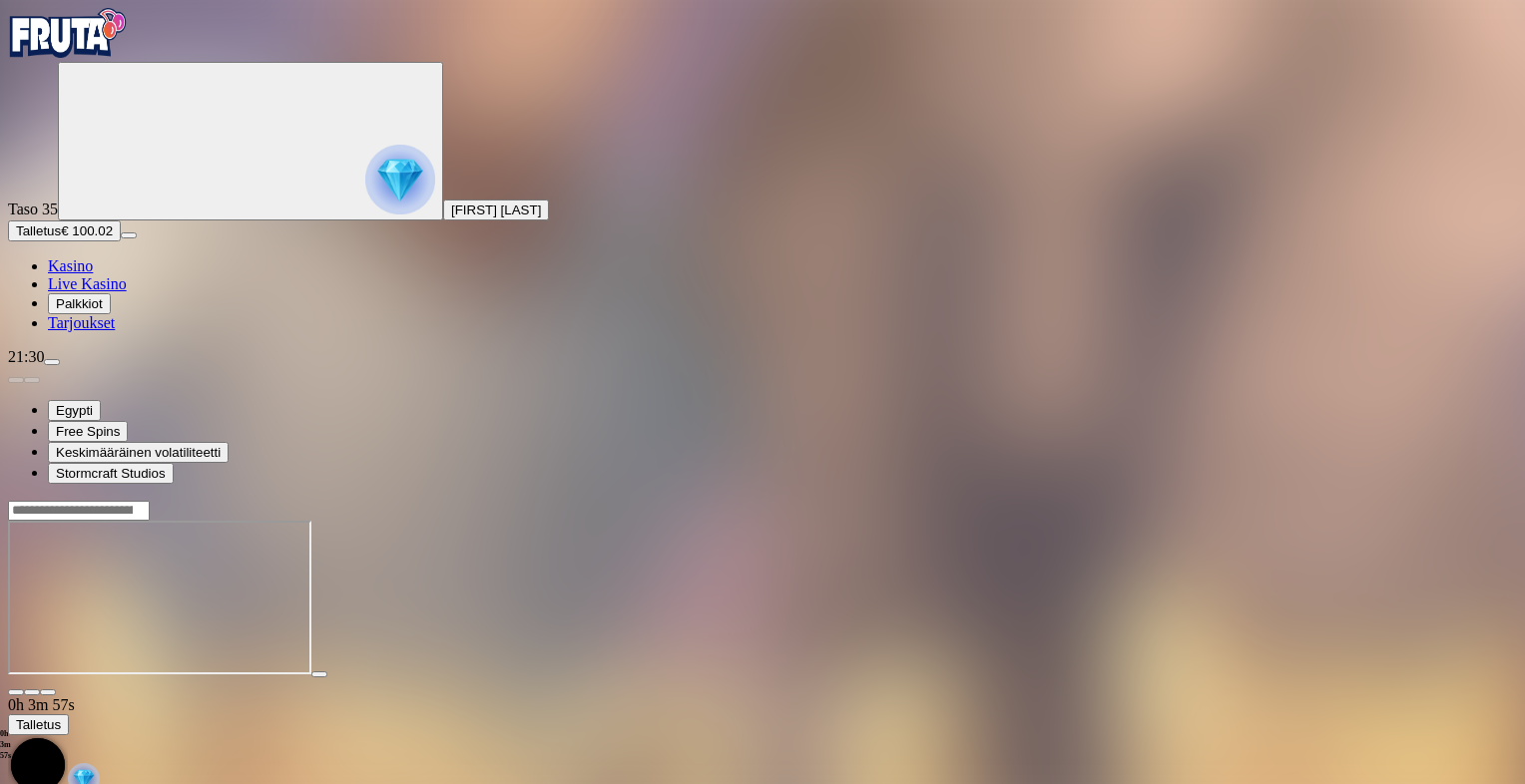 click at bounding box center [16, 692] 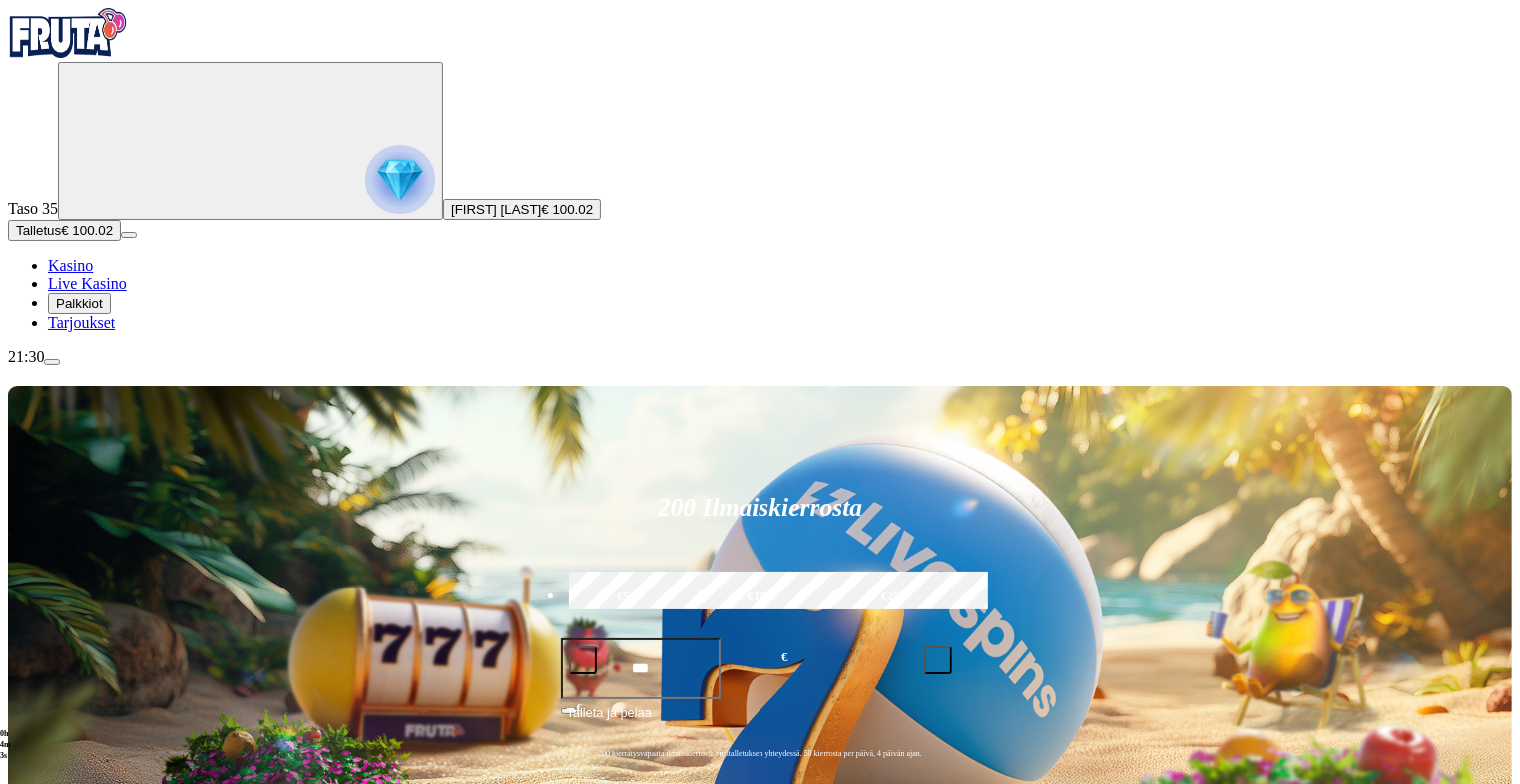 click on "Pelaa nyt" at bounding box center [77, 1574] 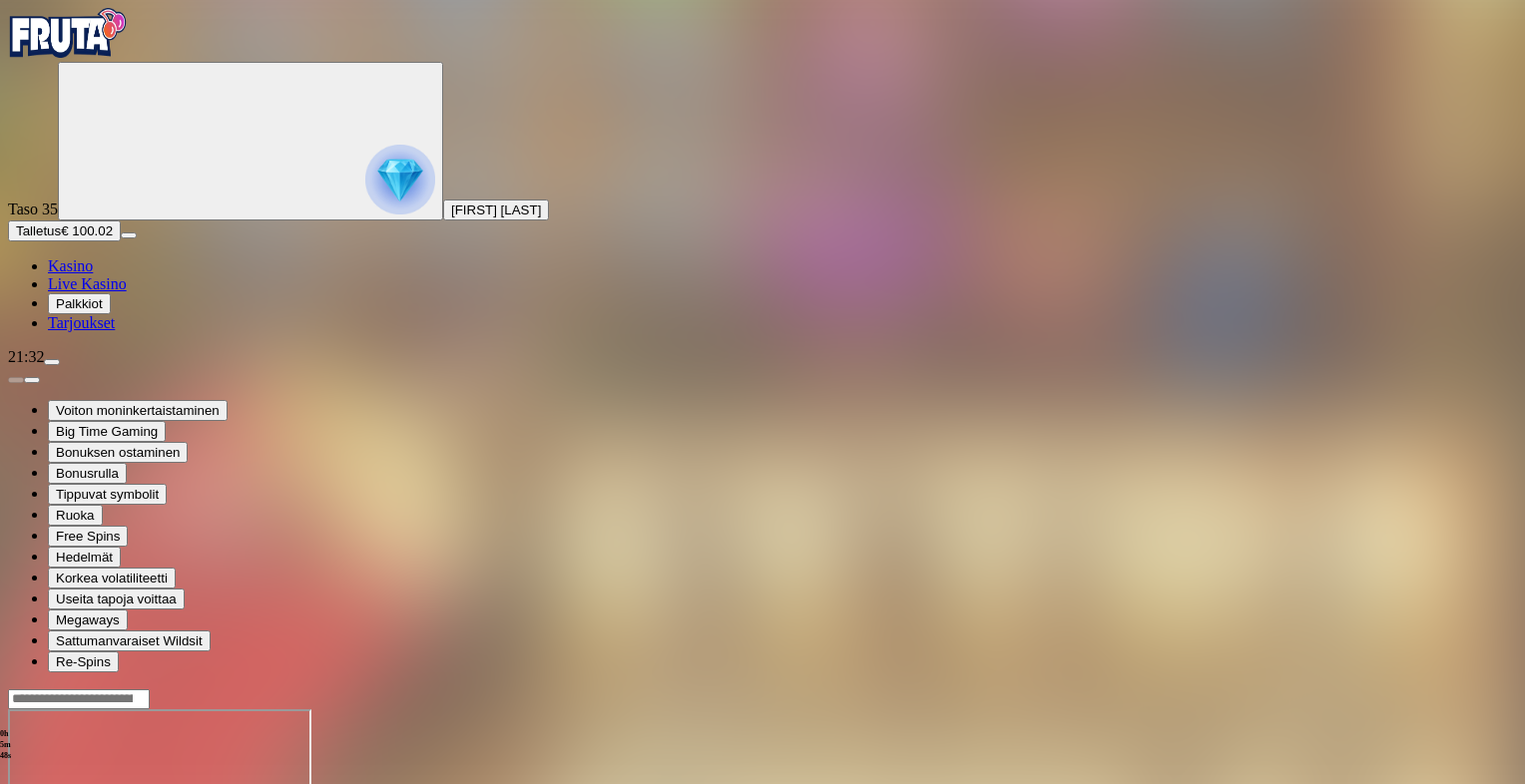 click at bounding box center [16, 881] 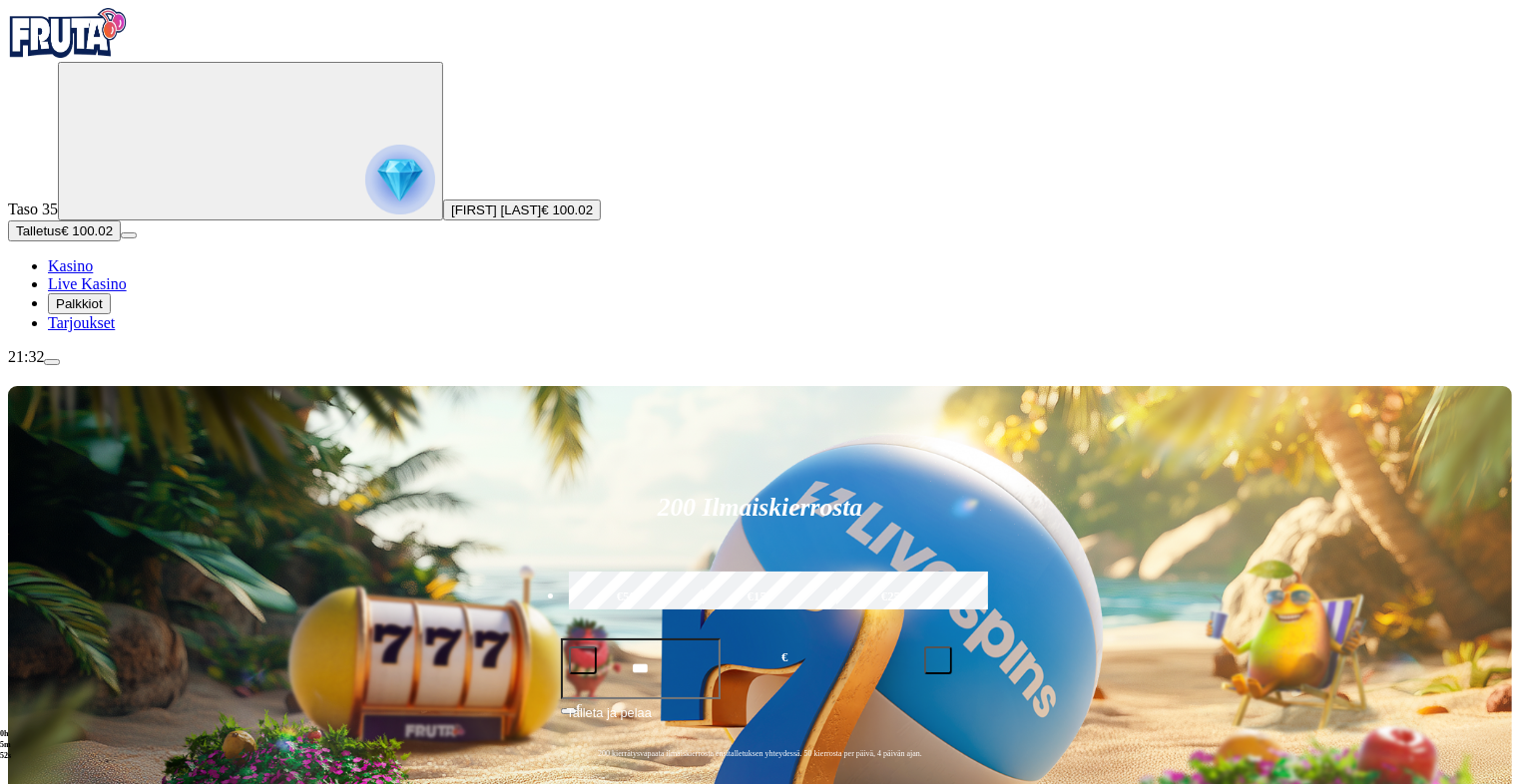 click on "Pelaa nyt" at bounding box center [77, 1479] 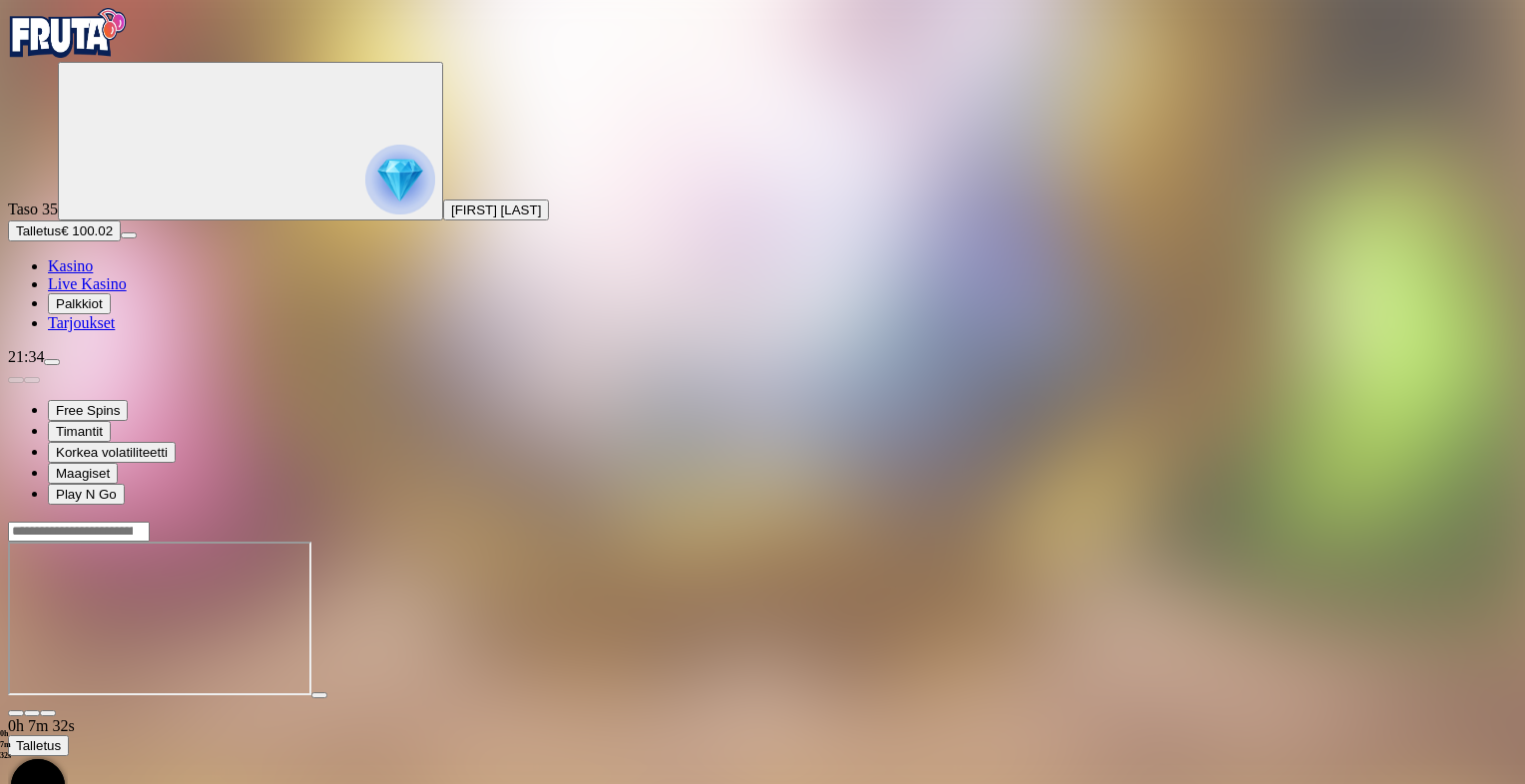 click at bounding box center [16, 713] 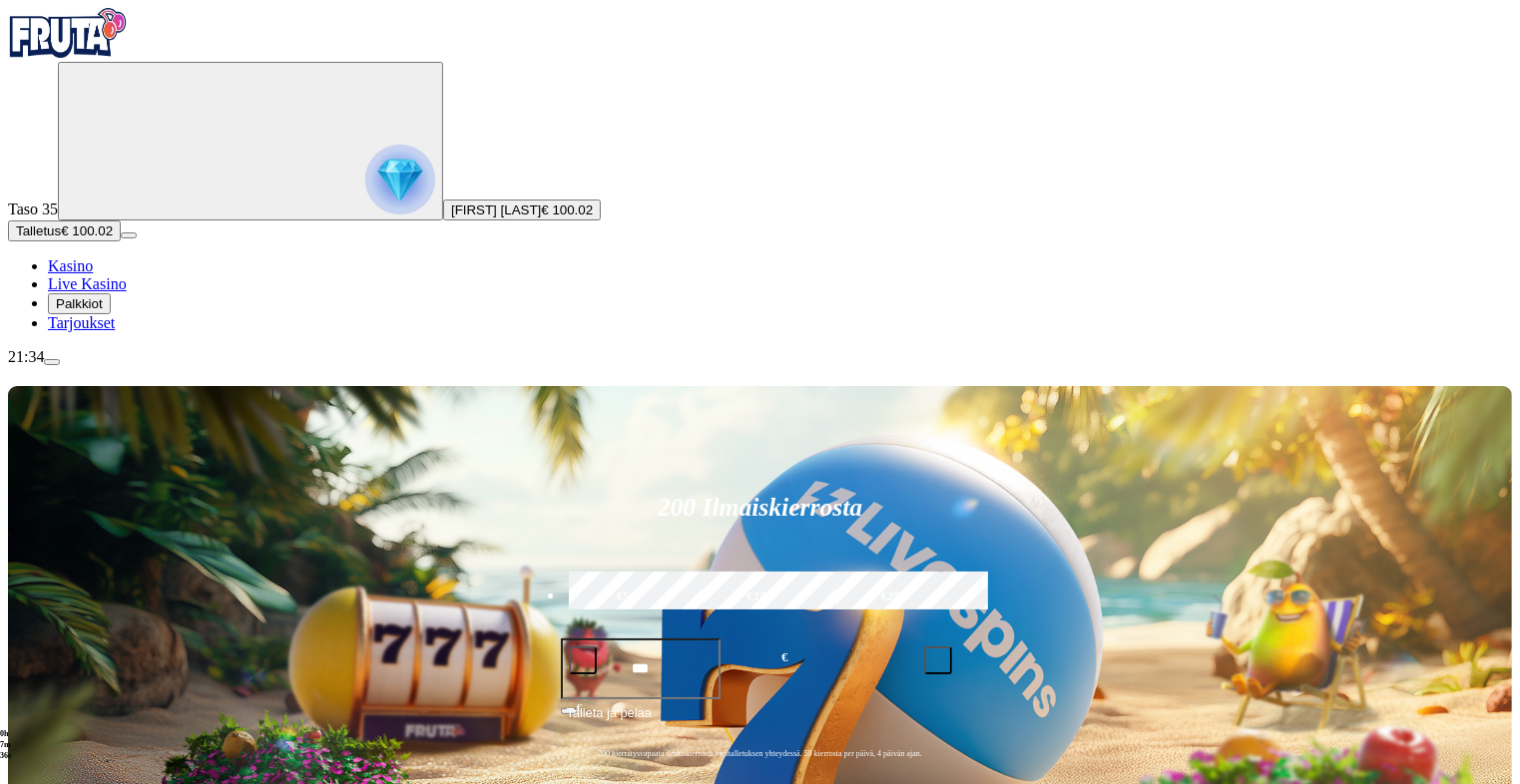 click at bounding box center (32, 1148) 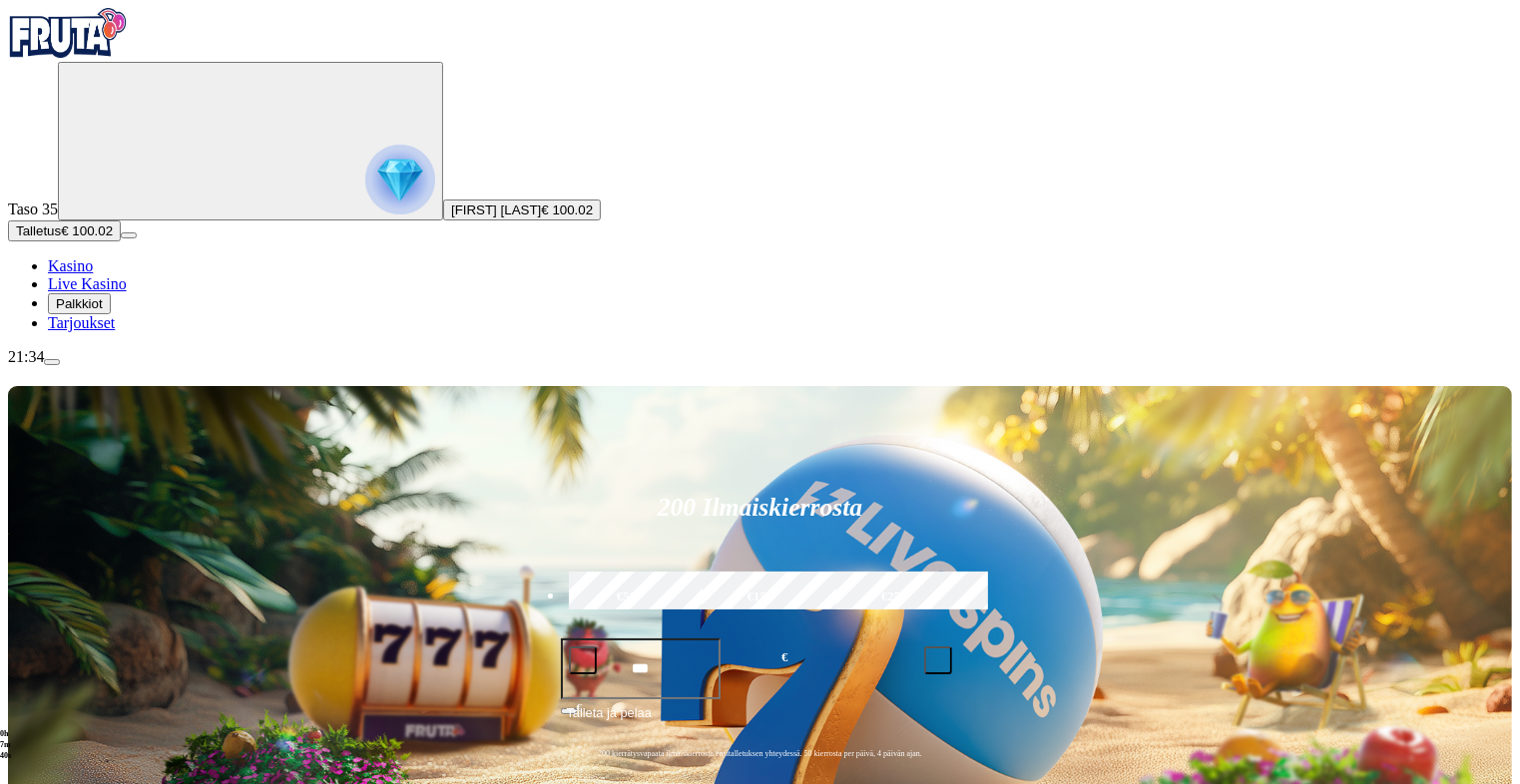 click on "Pelaa nyt" at bounding box center (-891, 1764) 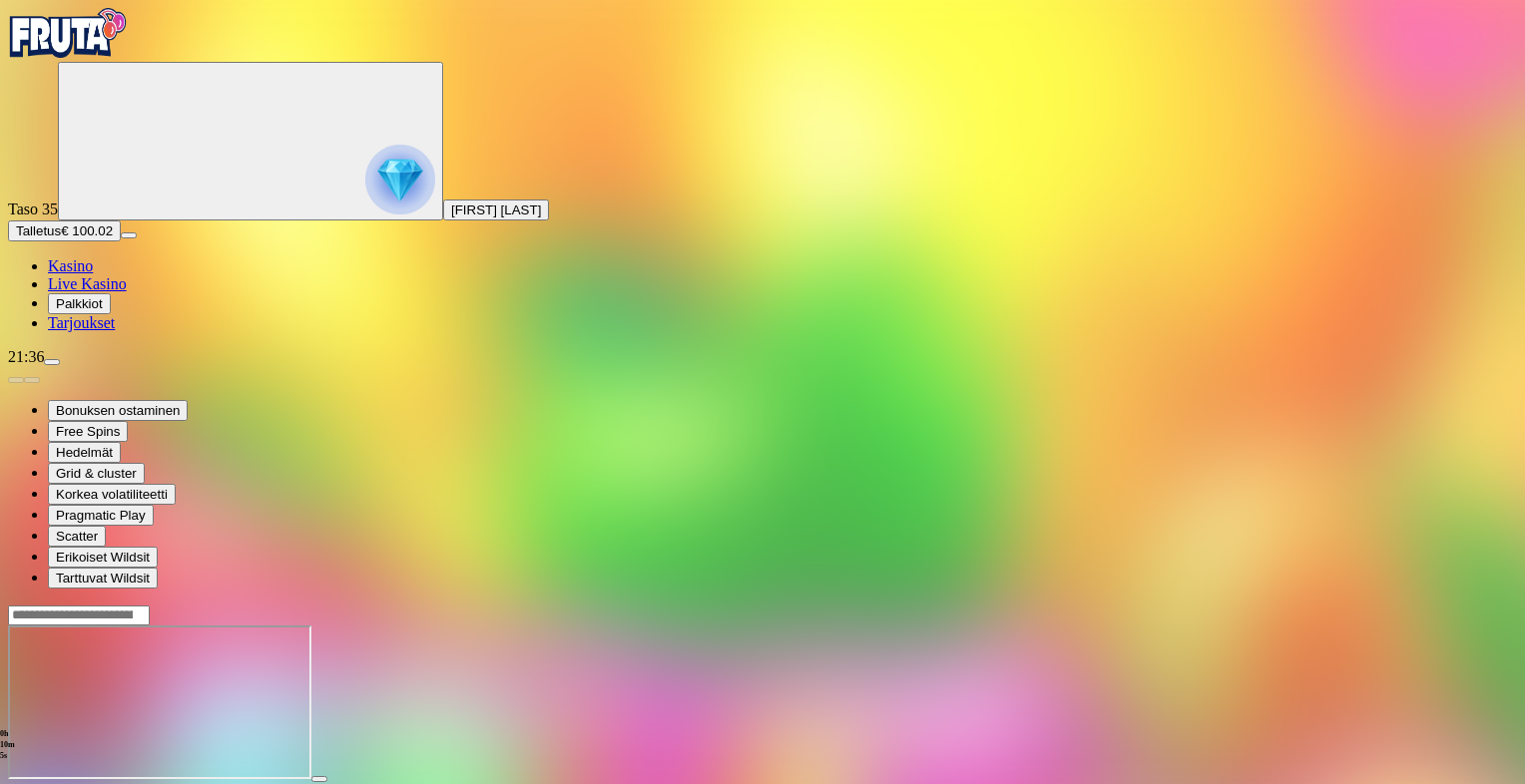 click at bounding box center [16, 797] 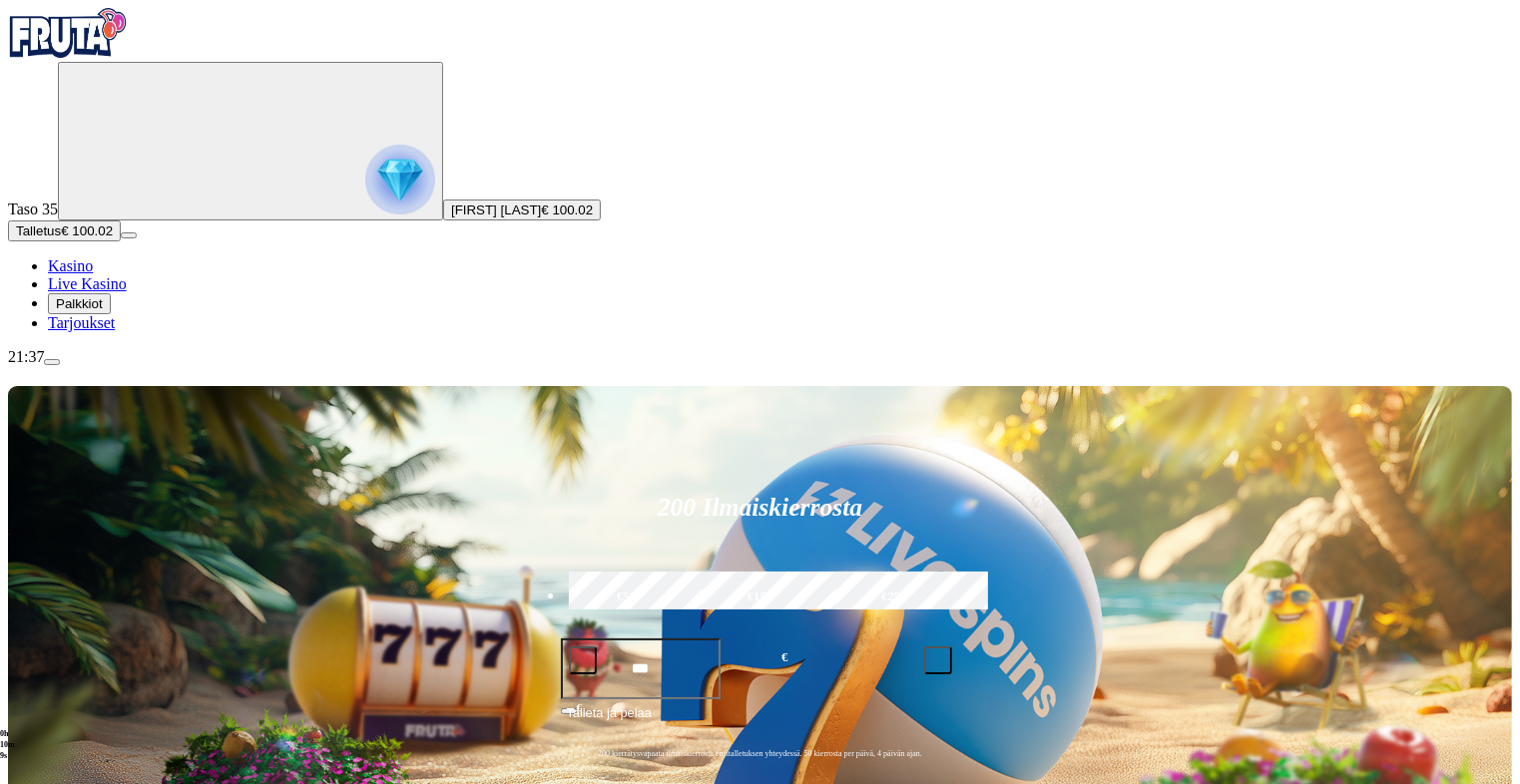 click on "Pelaa nyt" at bounding box center (77, 1384) 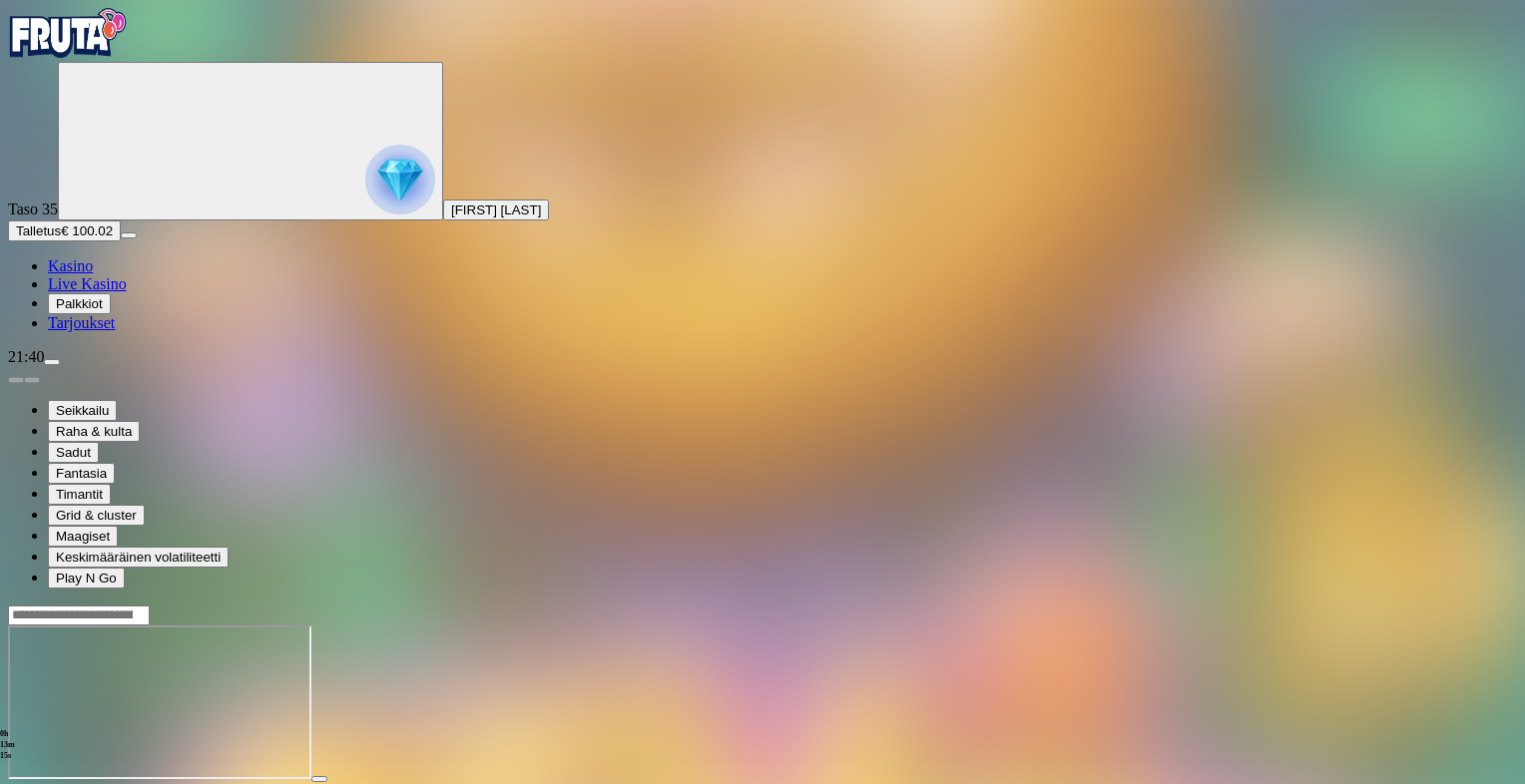 click at bounding box center [16, 797] 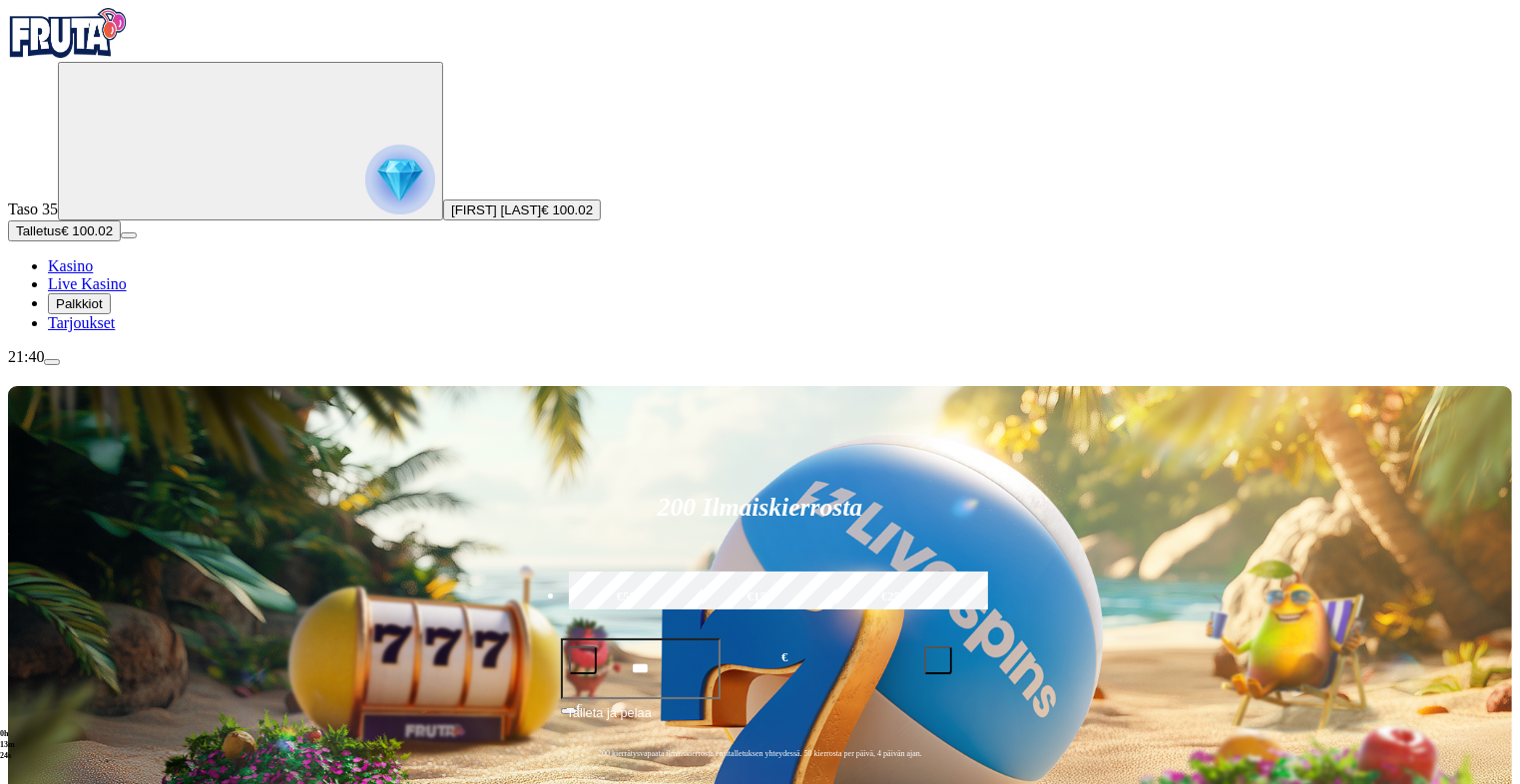 drag, startPoint x: 1486, startPoint y: 645, endPoint x: 1345, endPoint y: 678, distance: 144.81022 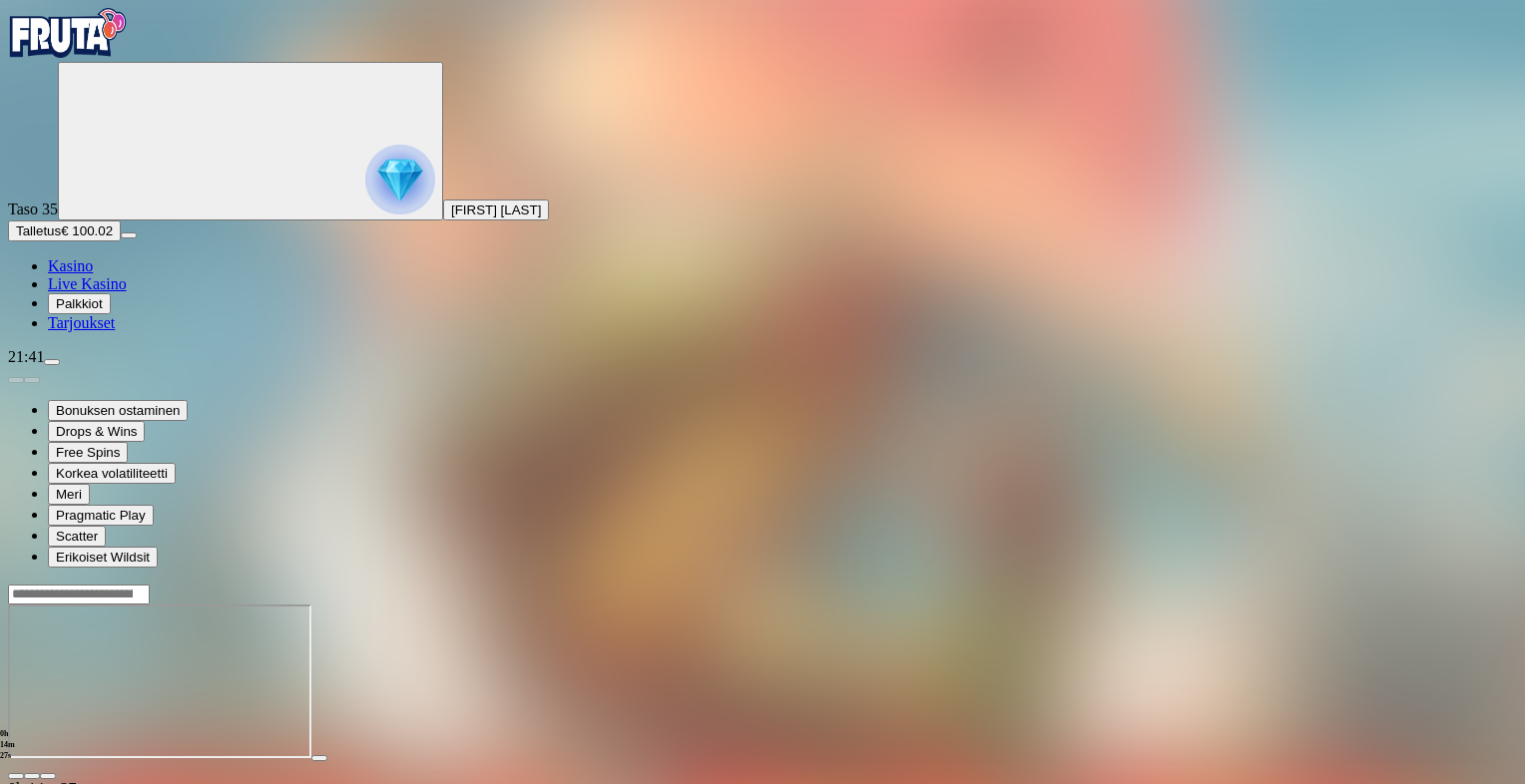 click at bounding box center (16, 776) 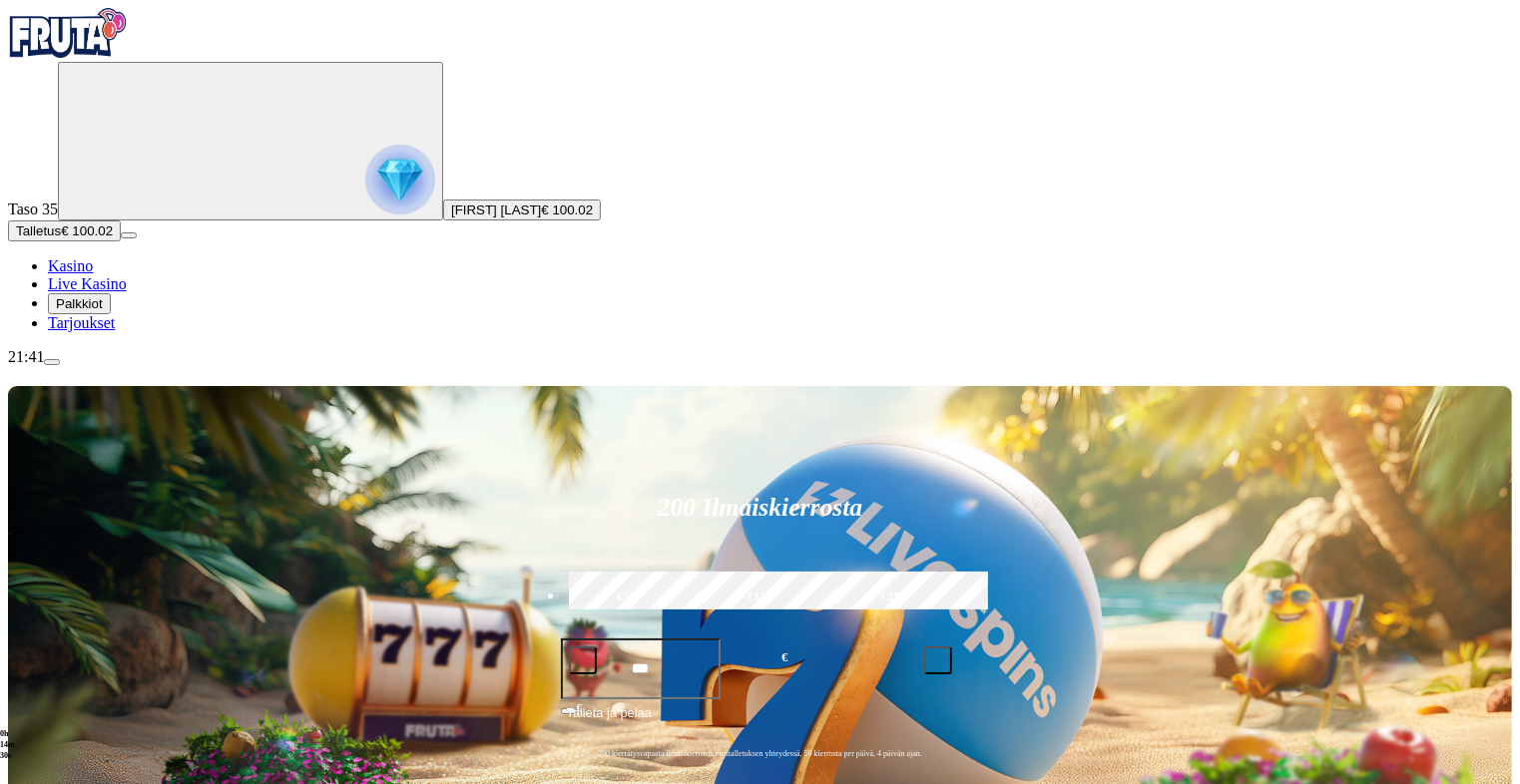 click on "Palkkiot" at bounding box center (79, 303) 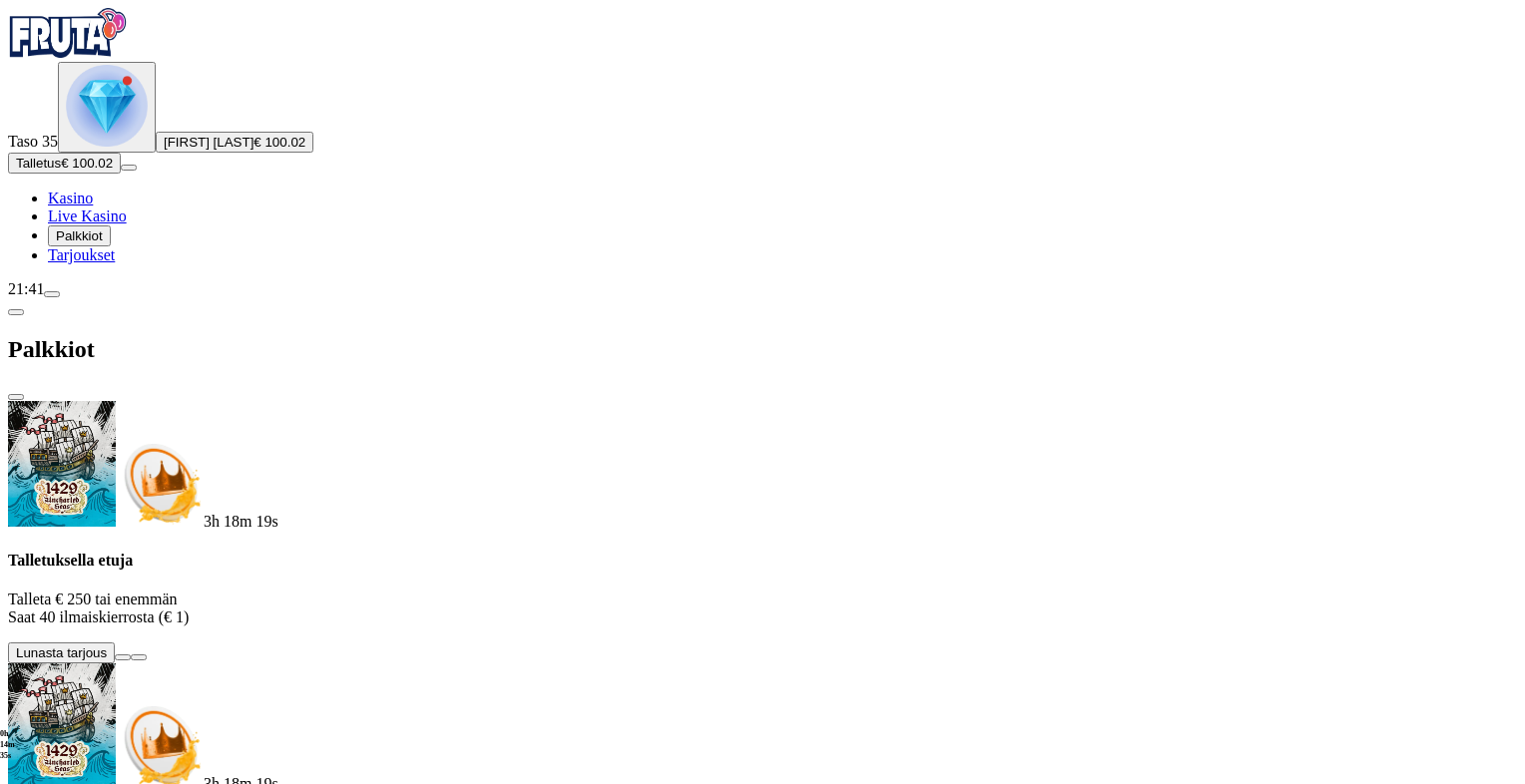 scroll, scrollTop: 910, scrollLeft: 0, axis: vertical 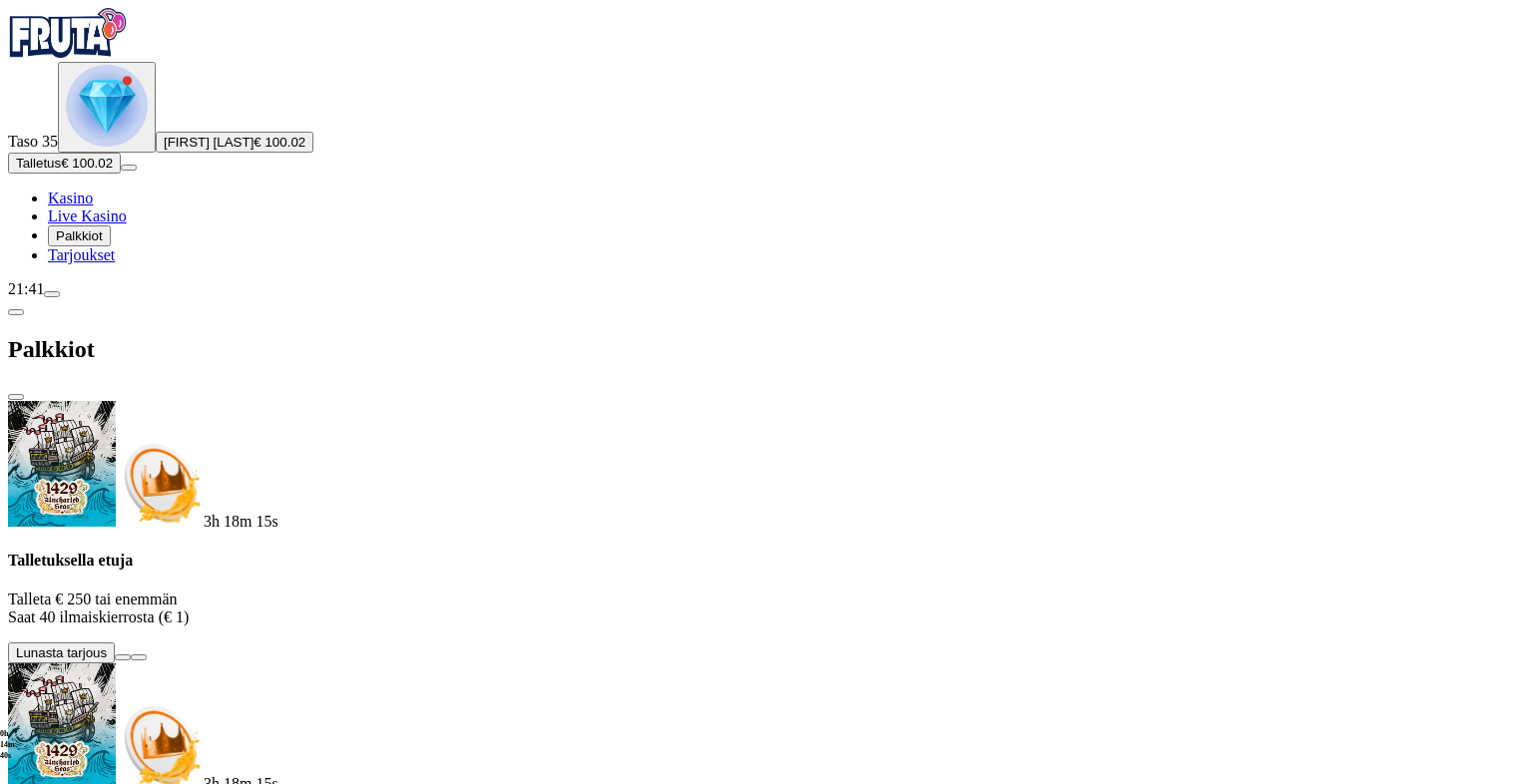 click at bounding box center [112, 2705] 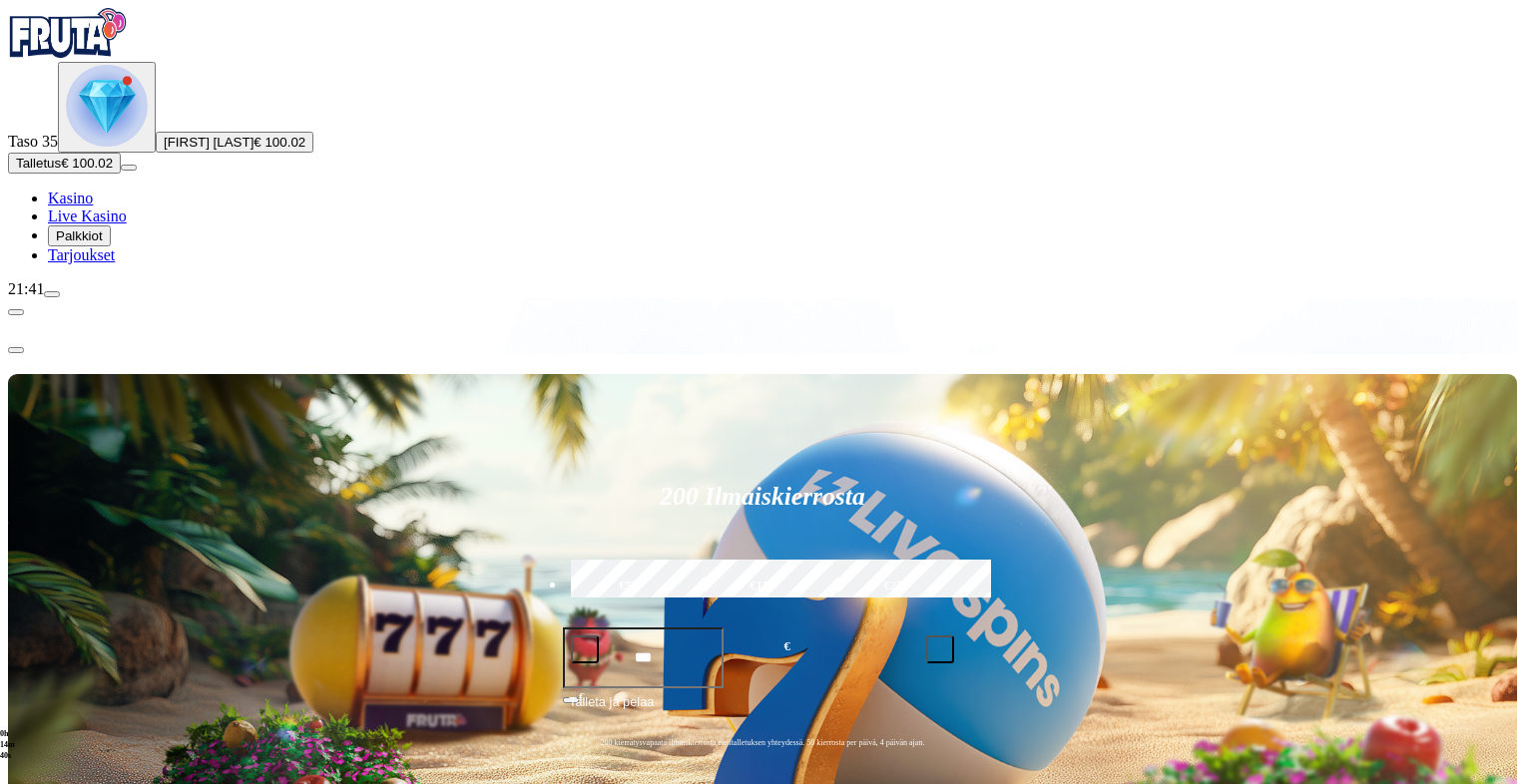 scroll, scrollTop: 0, scrollLeft: 0, axis: both 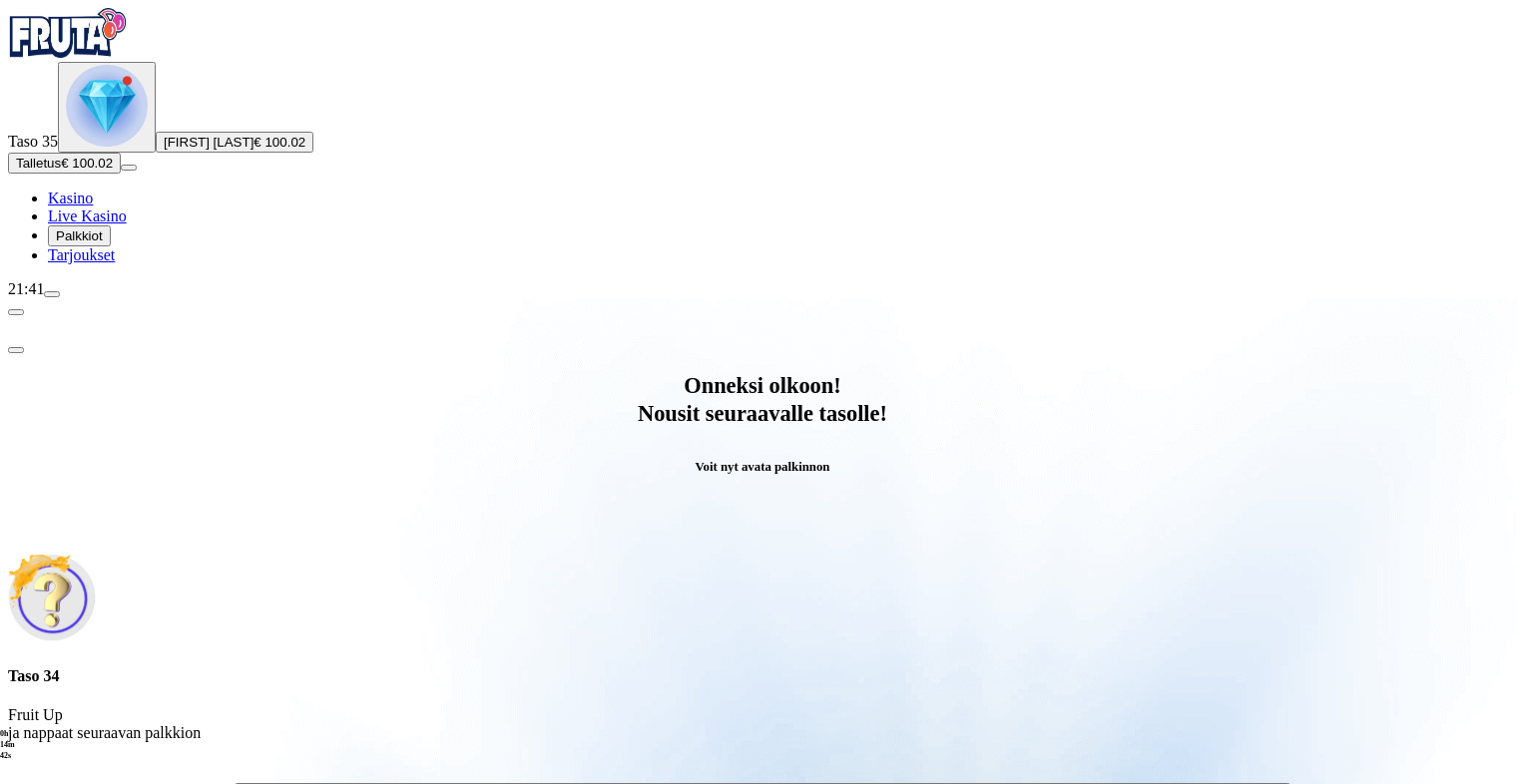 click on "Avaa palkinto" at bounding box center [762, 793] 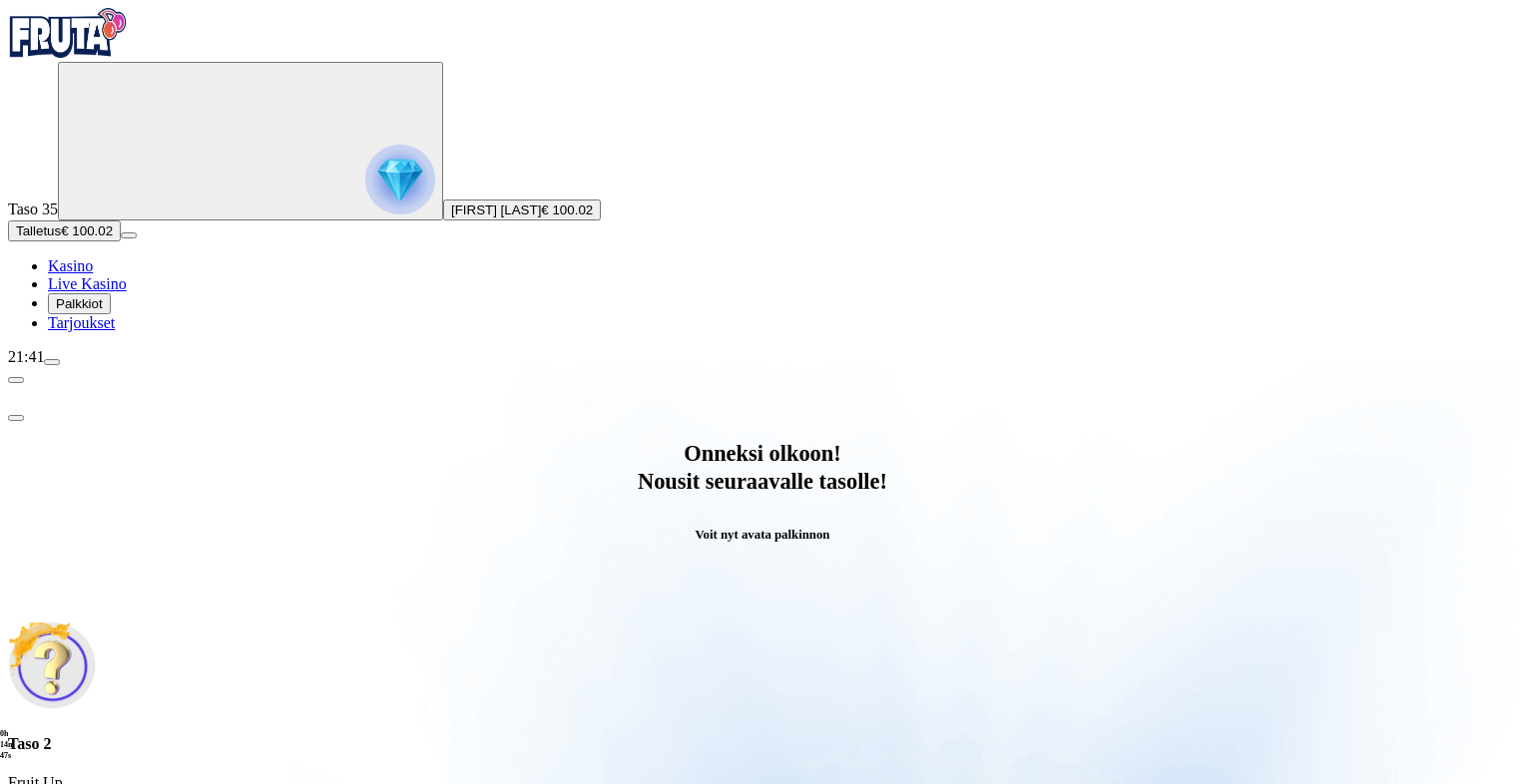 click at bounding box center [88, 1064] 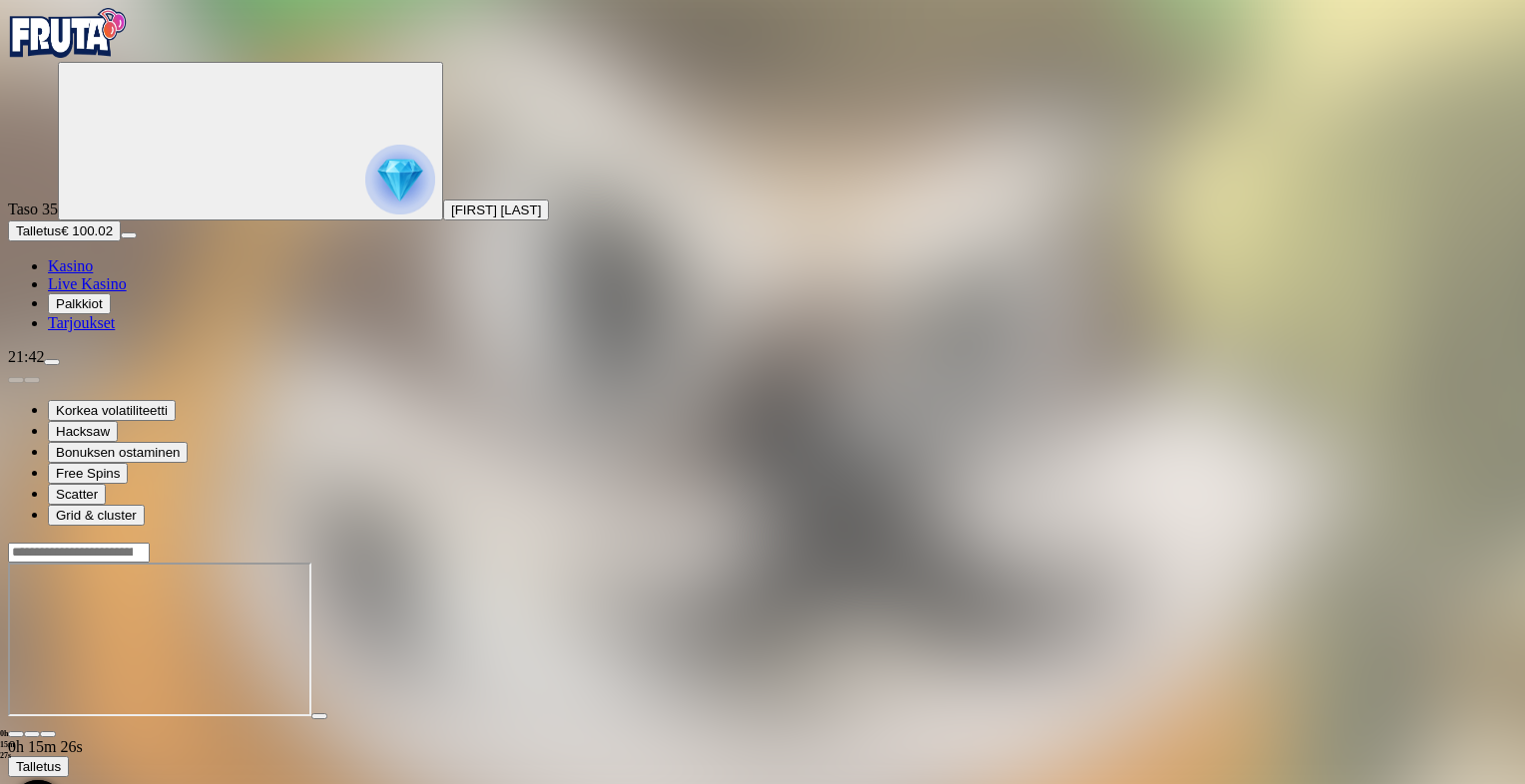 click at bounding box center (52, 362) 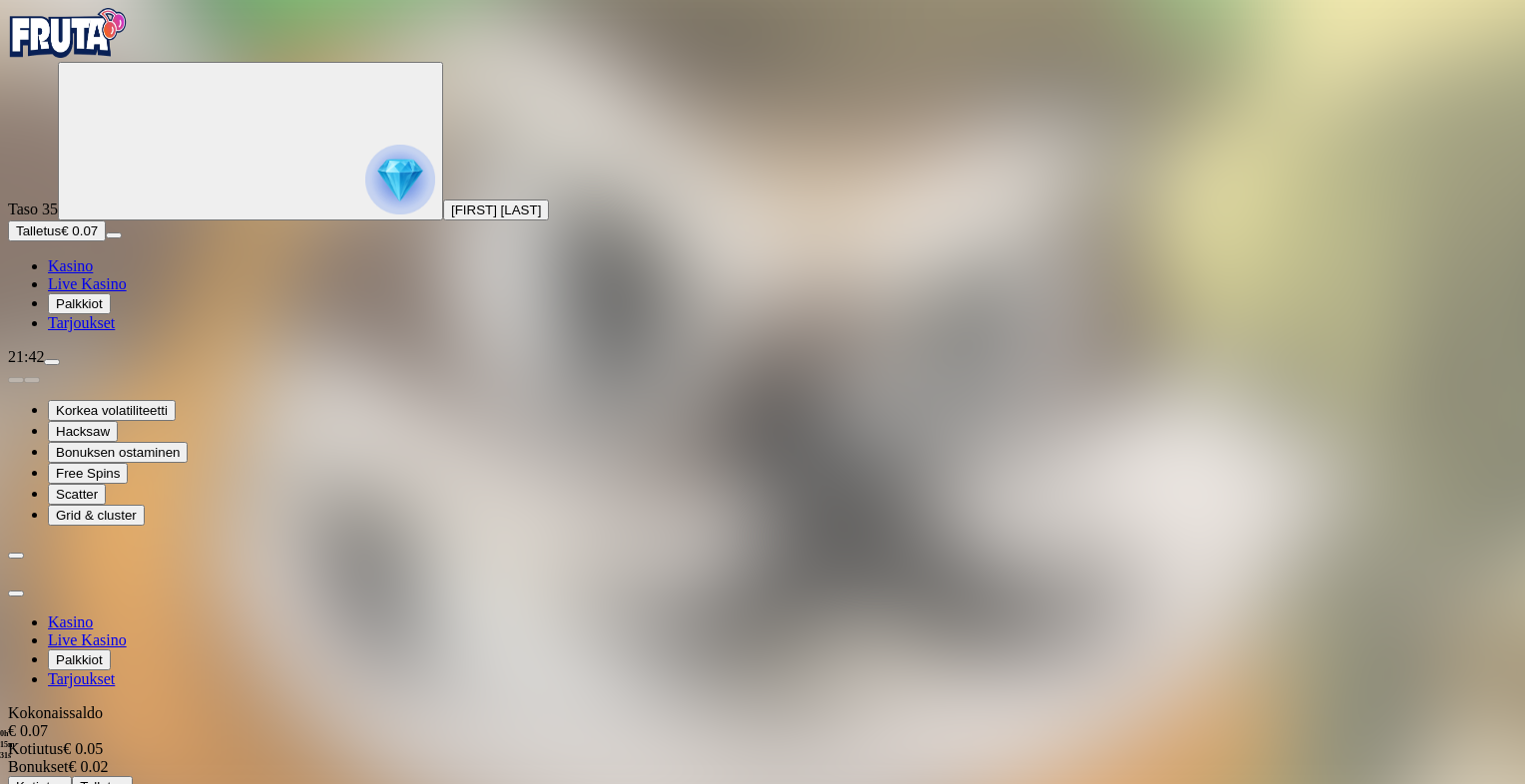 click on "Kirjaudu ulos" at bounding box center (54, 1027) 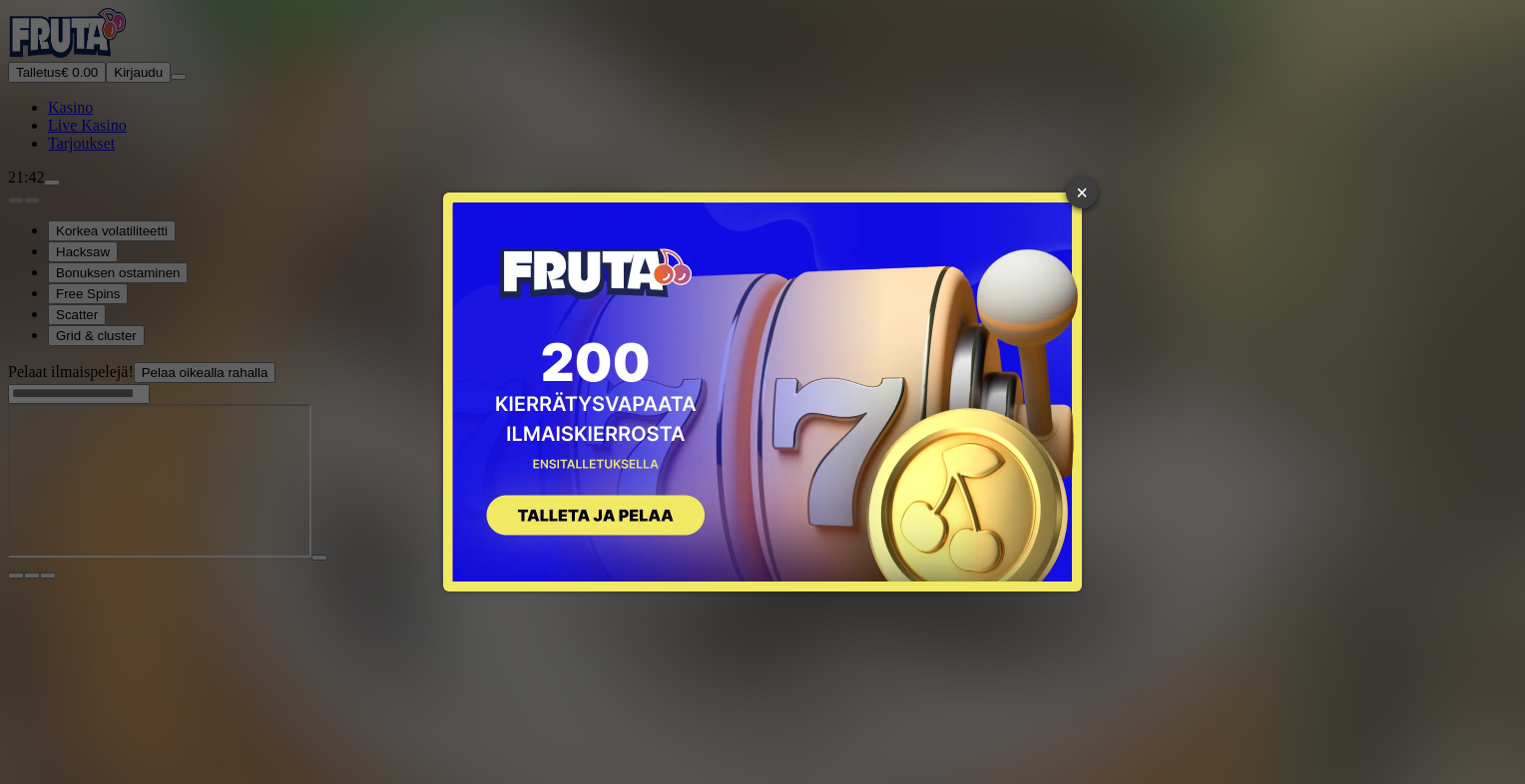 click on "×" at bounding box center (1082, 193) 